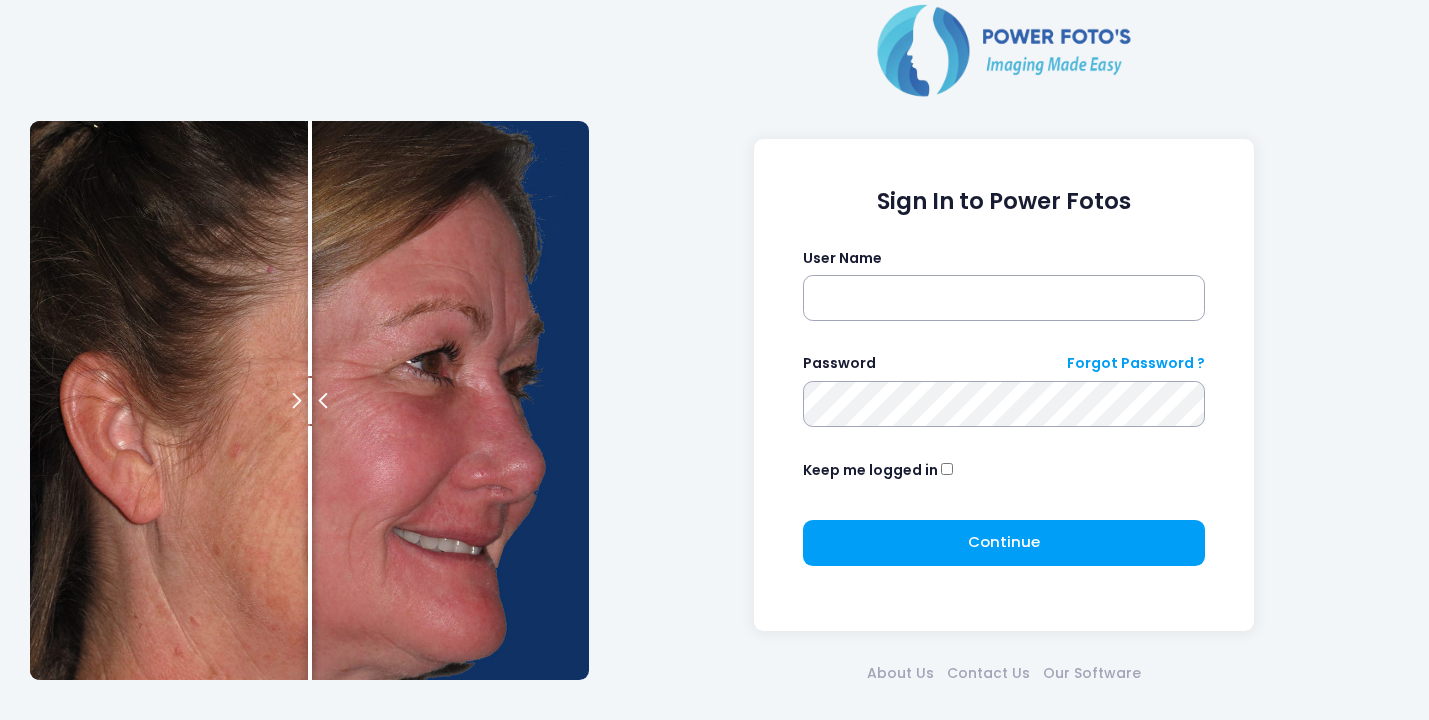 scroll, scrollTop: 0, scrollLeft: 0, axis: both 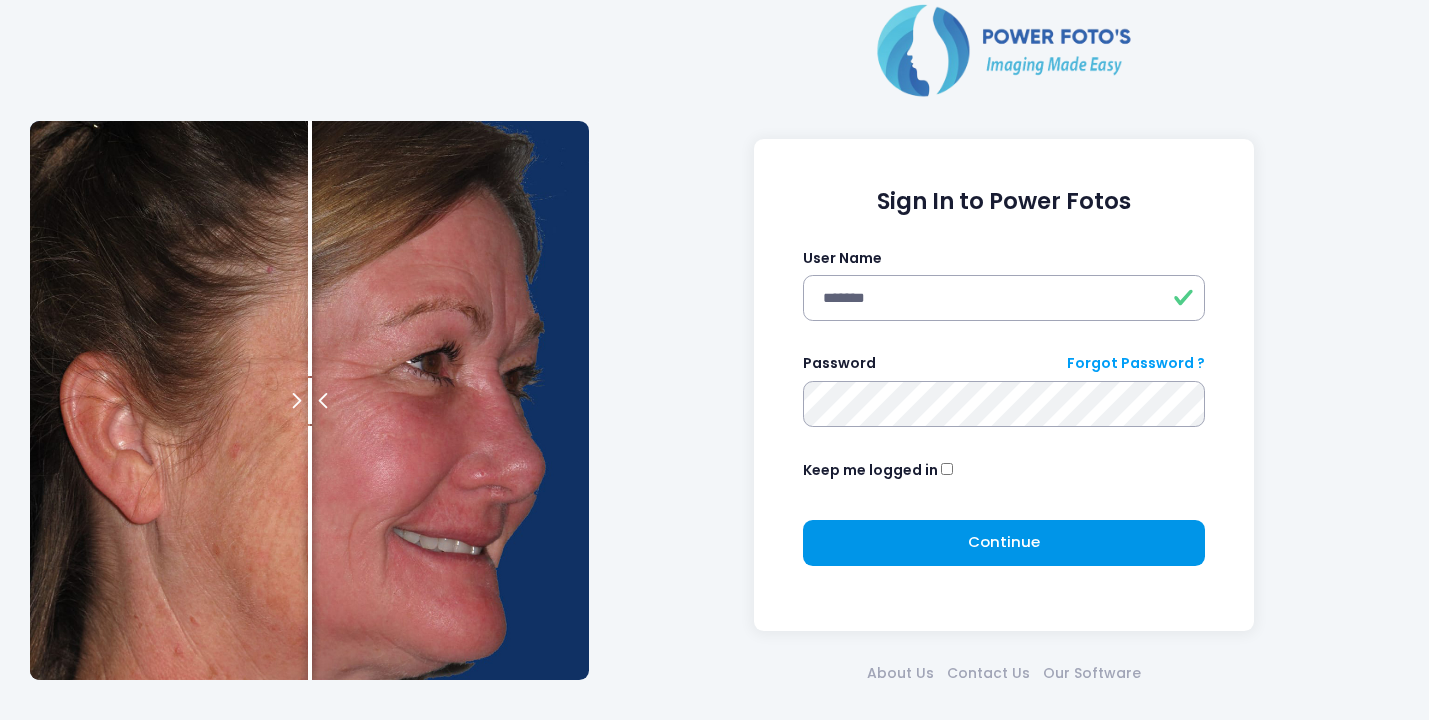 click on "Continue" at bounding box center (1004, 541) 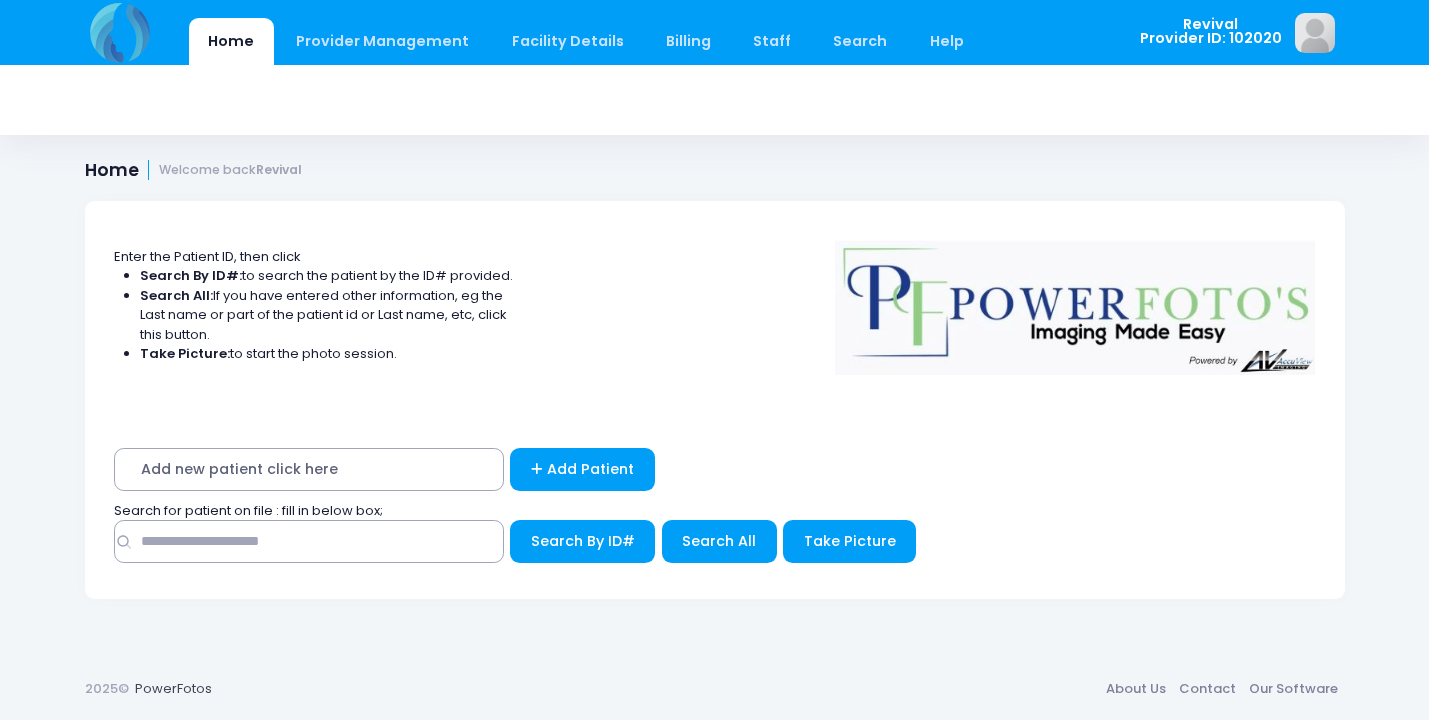 scroll, scrollTop: 0, scrollLeft: 0, axis: both 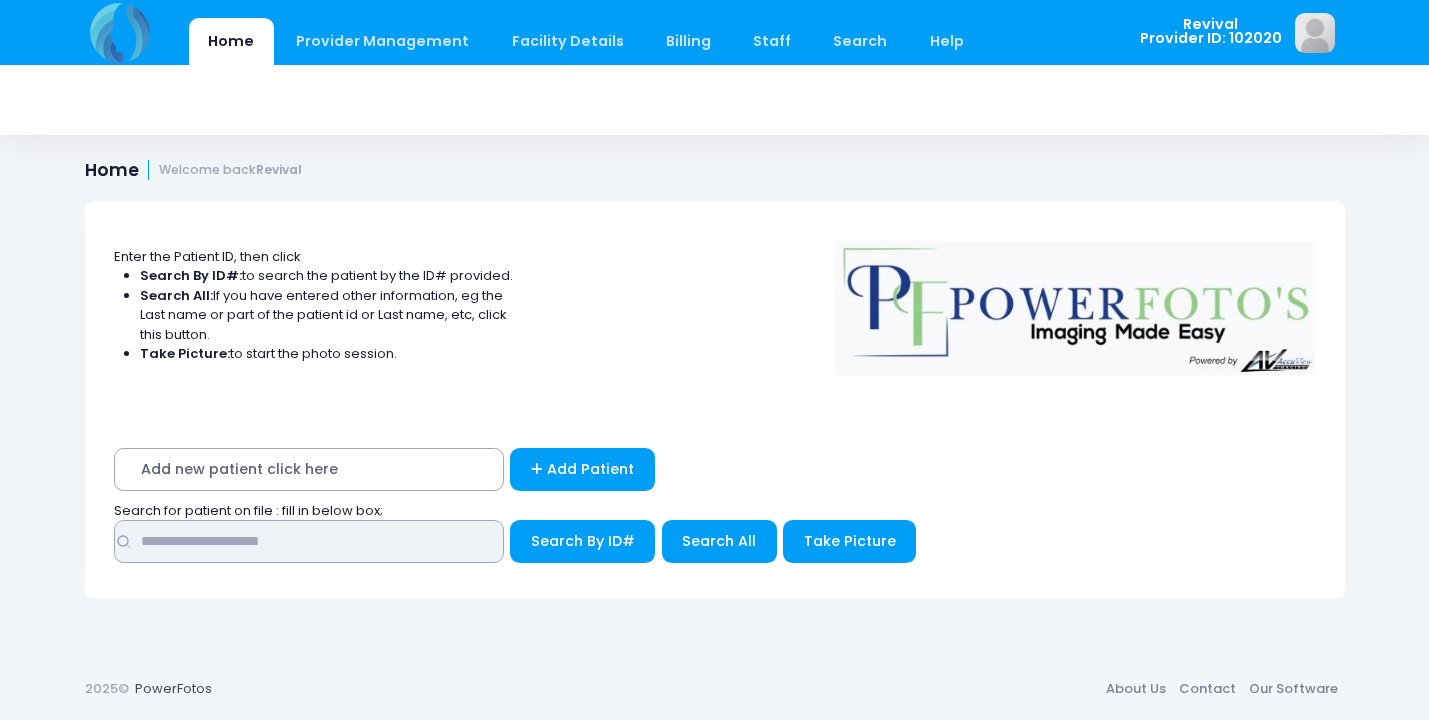 click at bounding box center [309, 541] 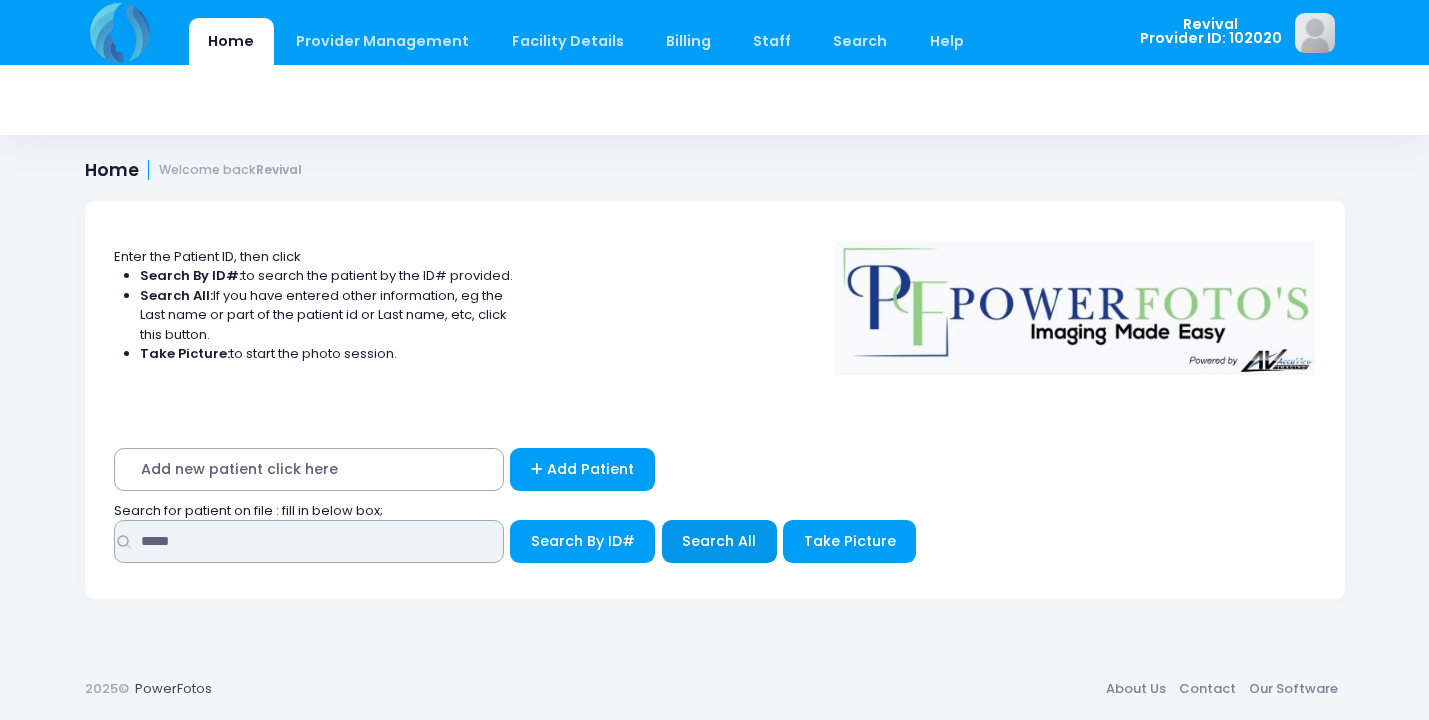 type on "*****" 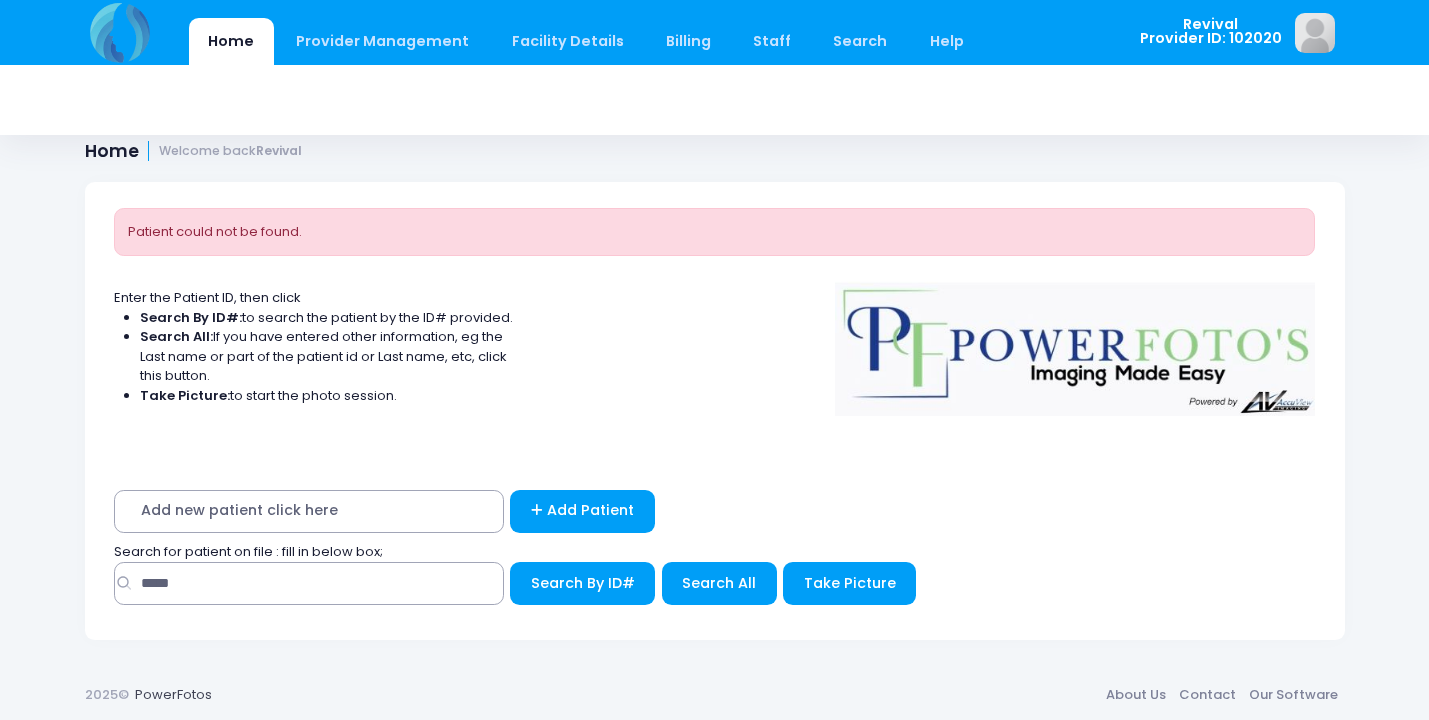 scroll, scrollTop: 18, scrollLeft: 0, axis: vertical 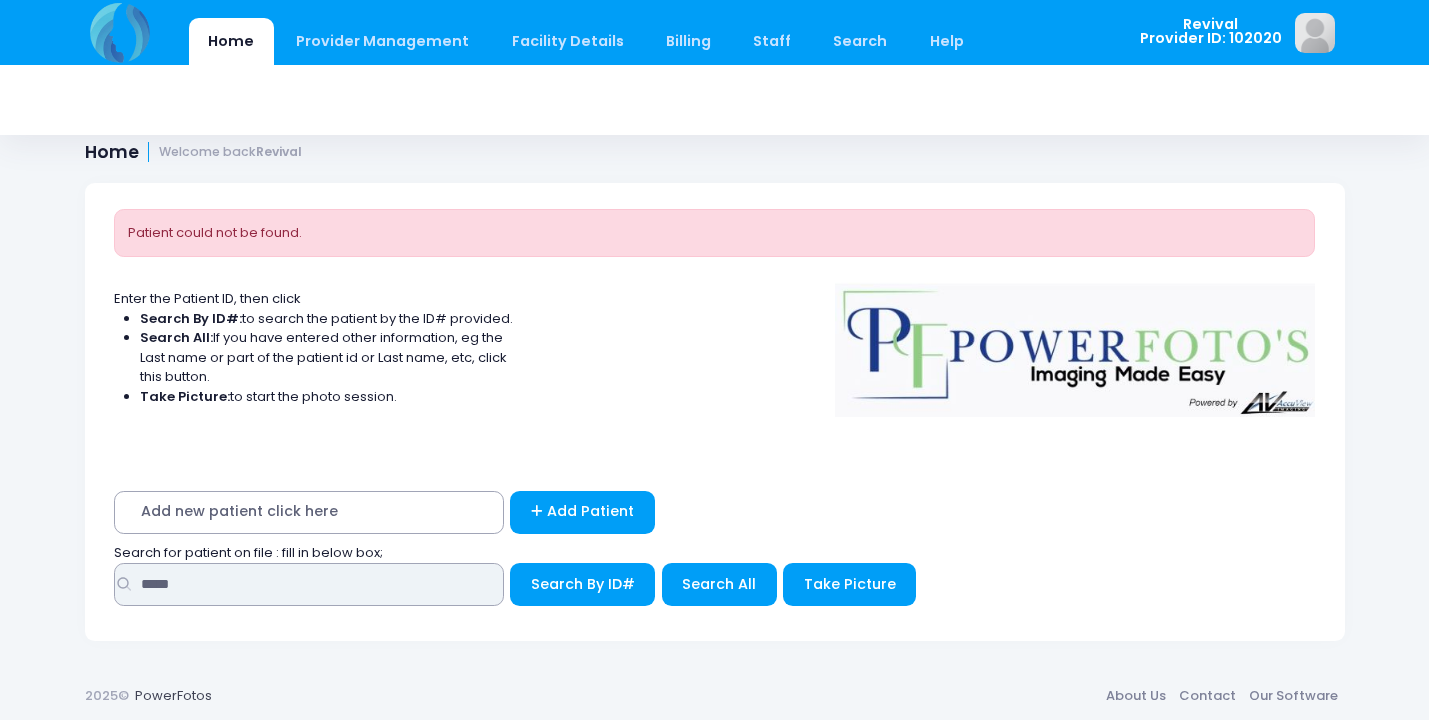 click on "*****" at bounding box center (309, 584) 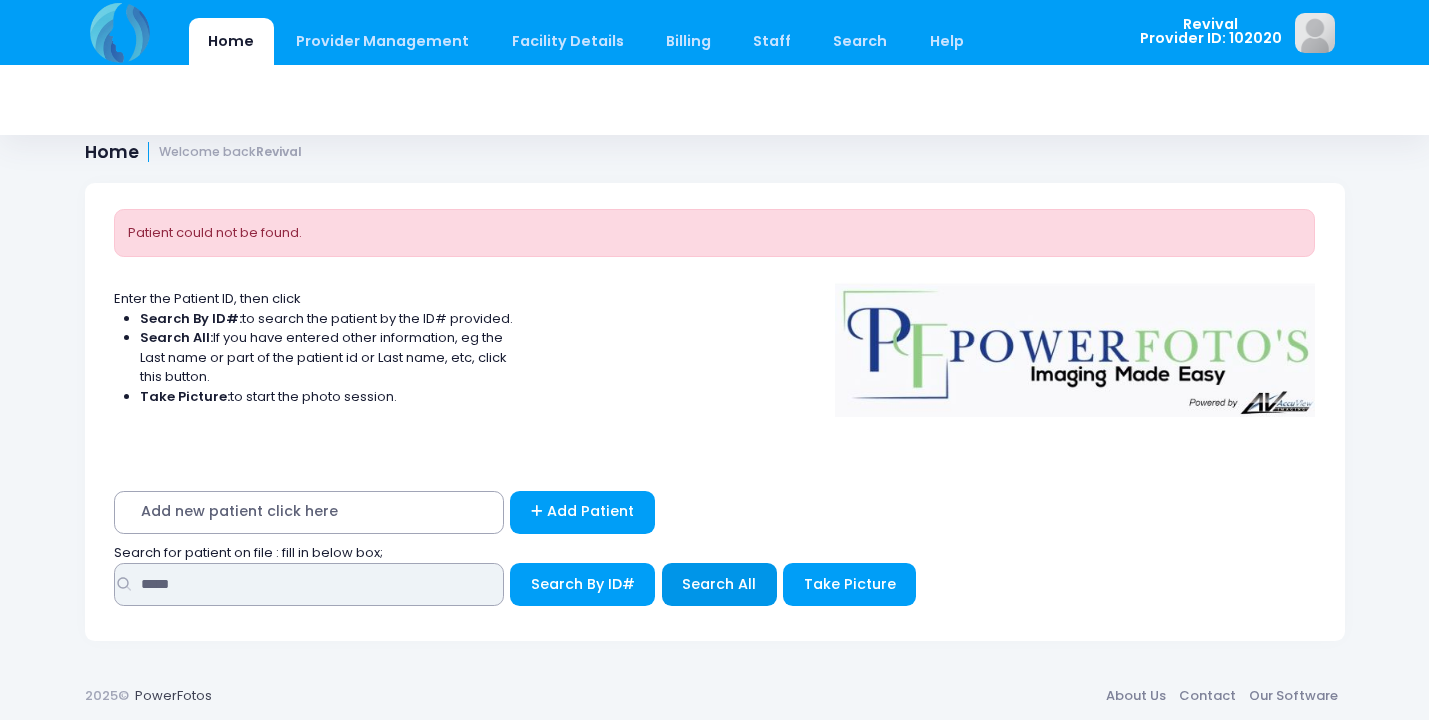 type on "*****" 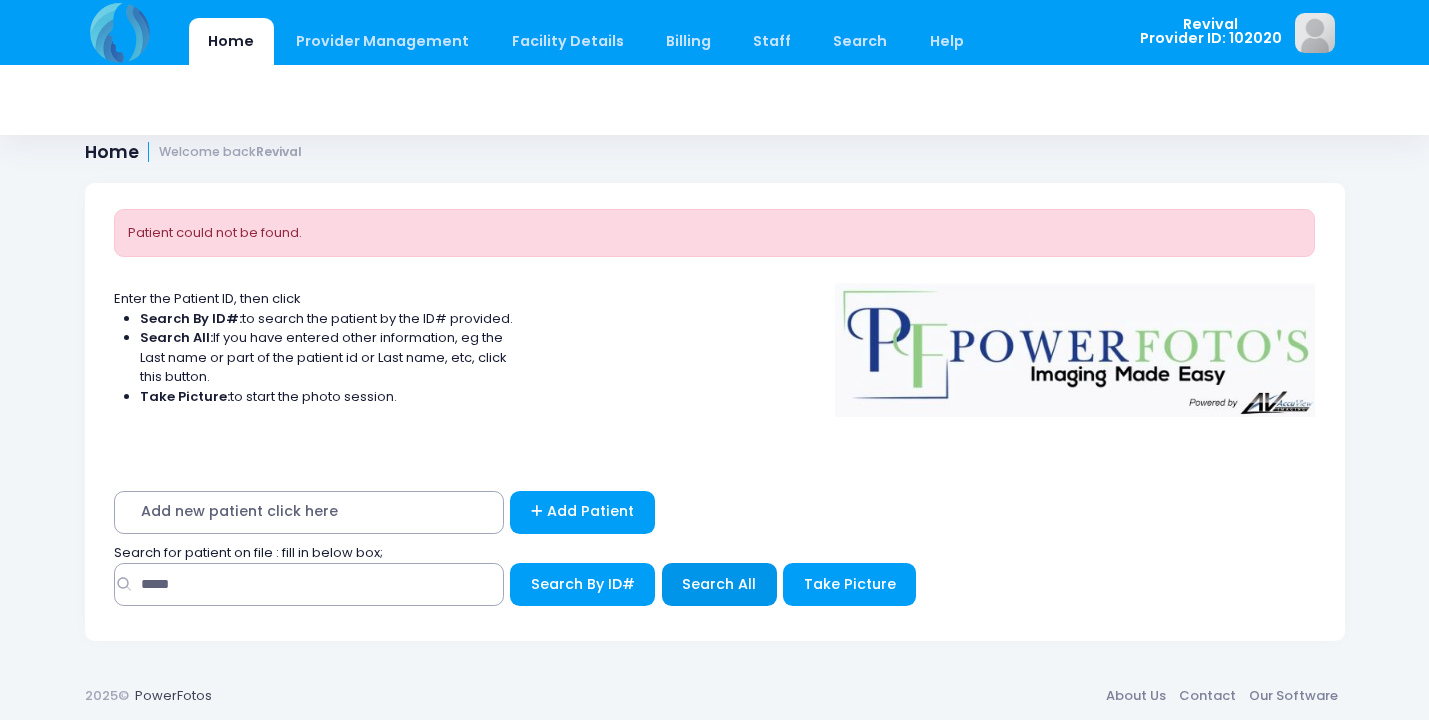 click on "Search All" at bounding box center (583, 584) 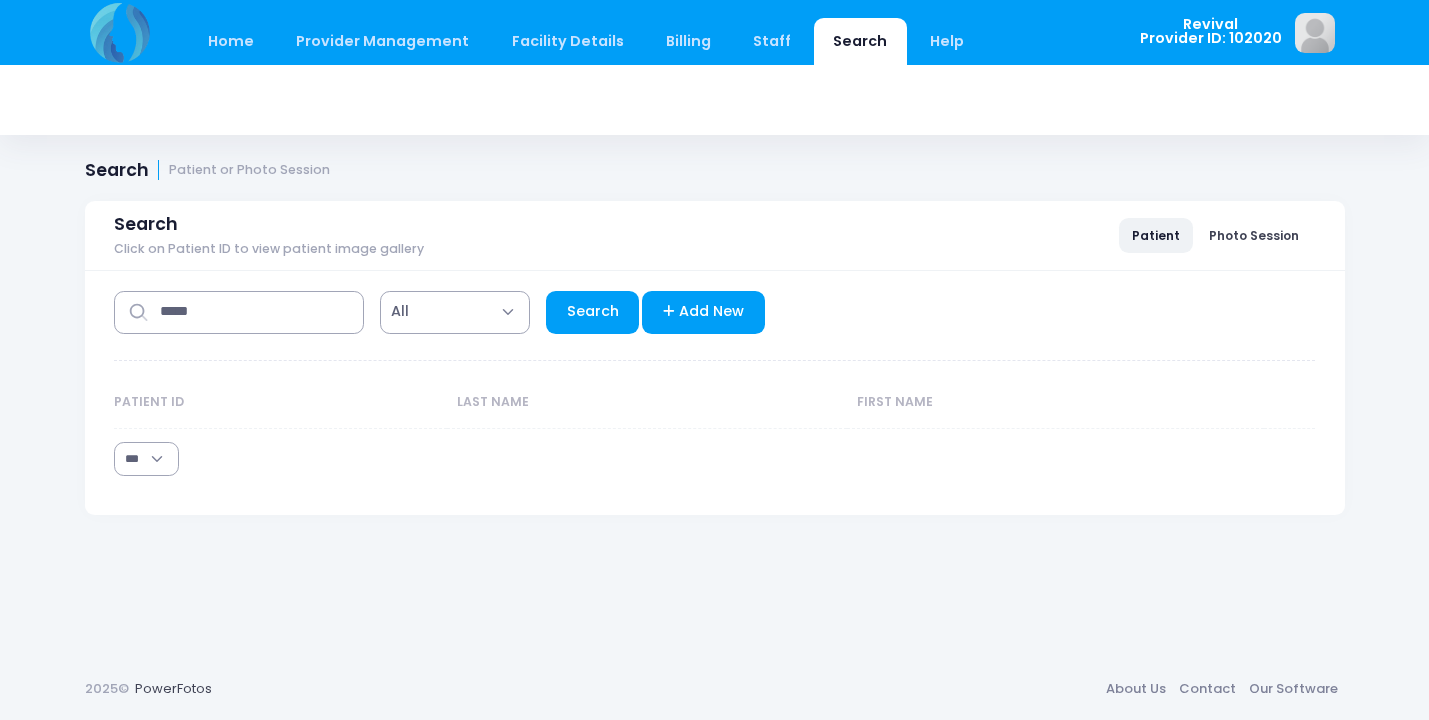 scroll, scrollTop: 0, scrollLeft: 0, axis: both 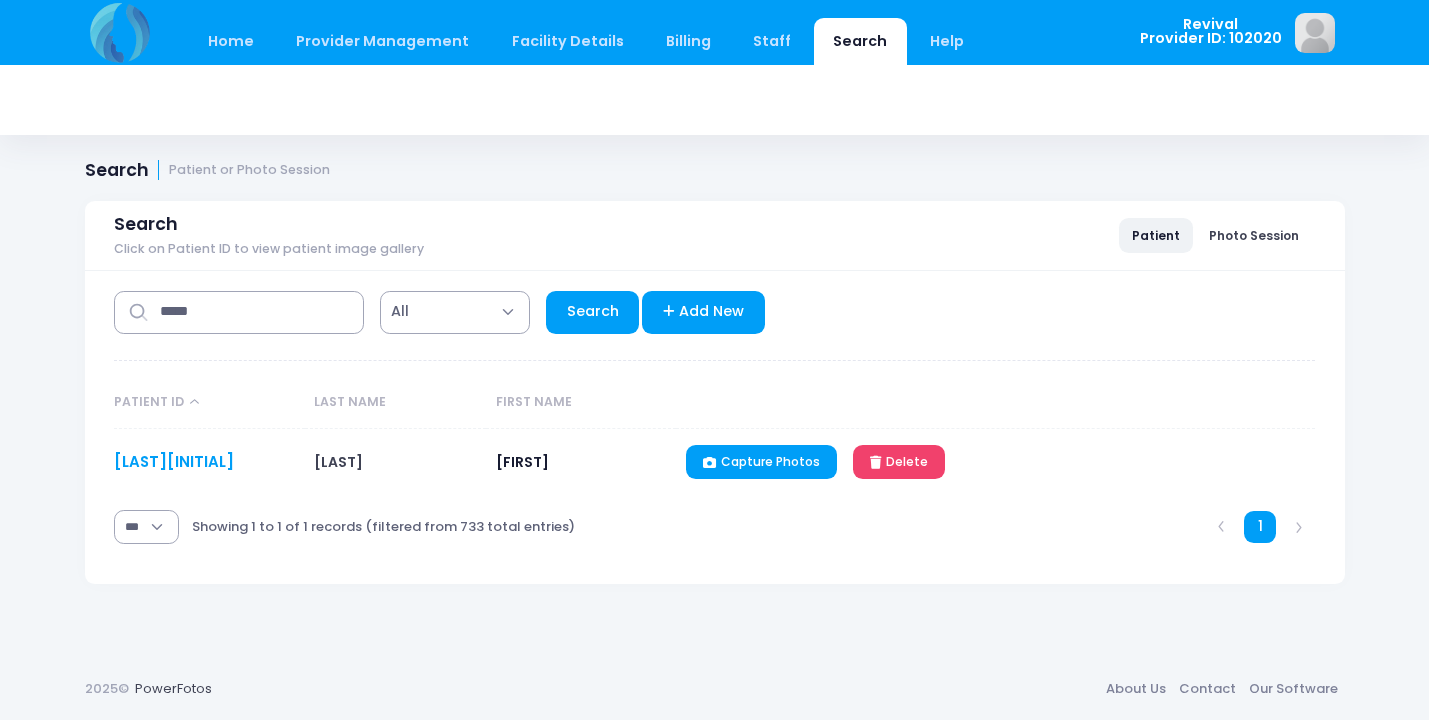 click on "[LAST][INITIAL]" at bounding box center (174, 461) 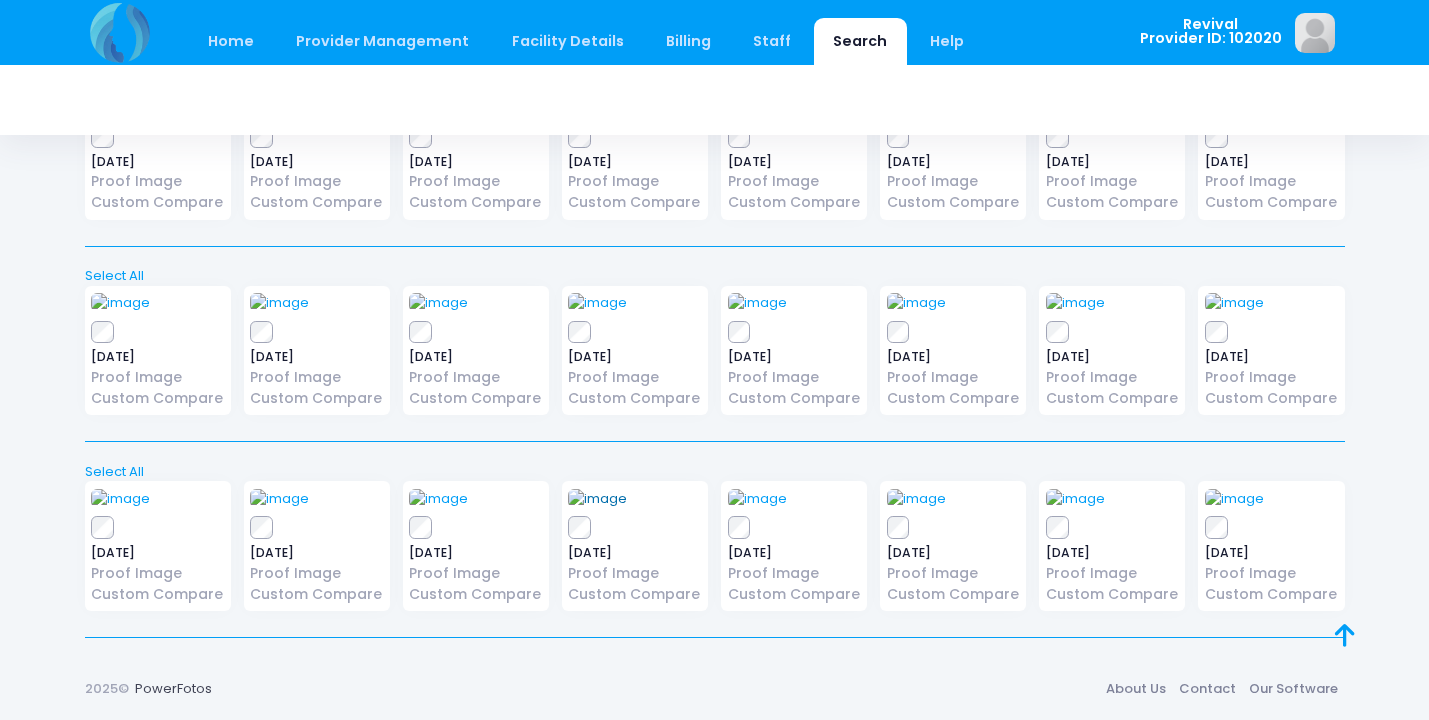 scroll, scrollTop: 549, scrollLeft: 0, axis: vertical 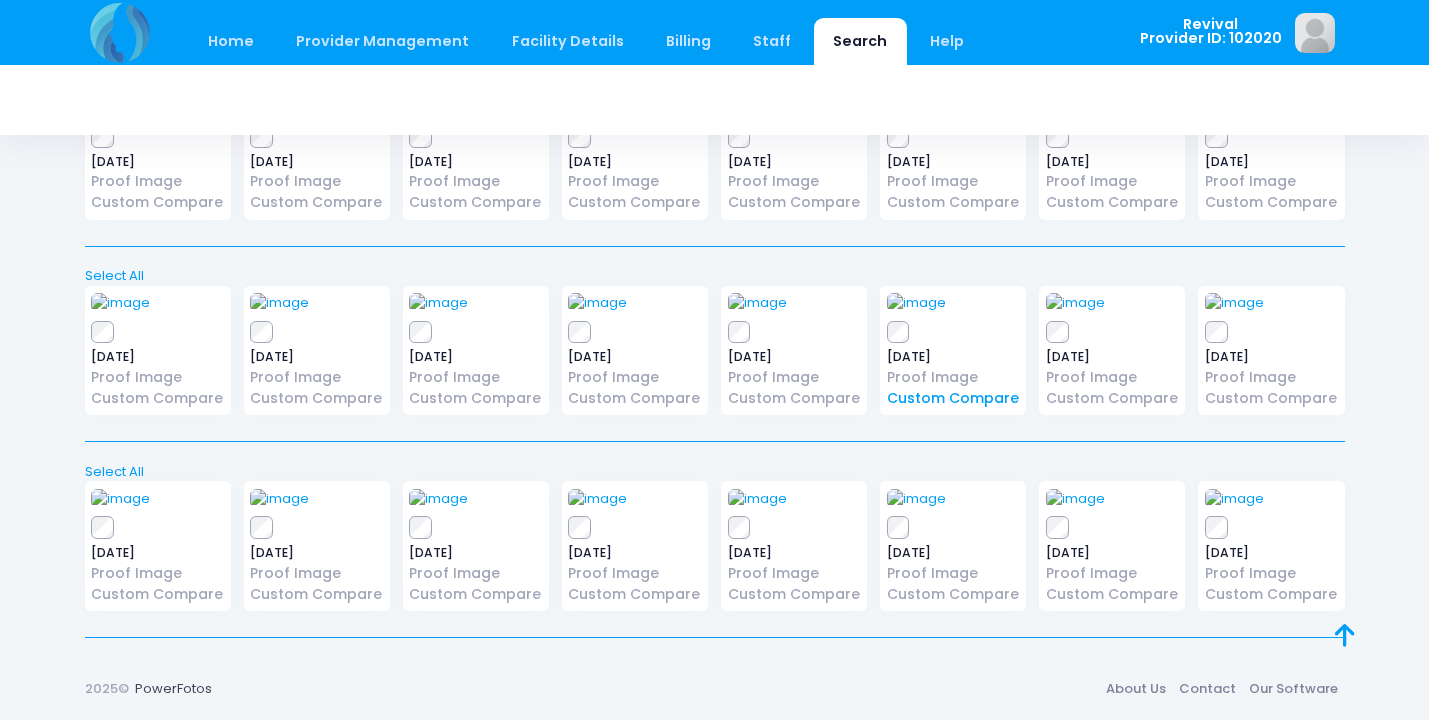 click on "Custom Compare" at bounding box center (953, 398) 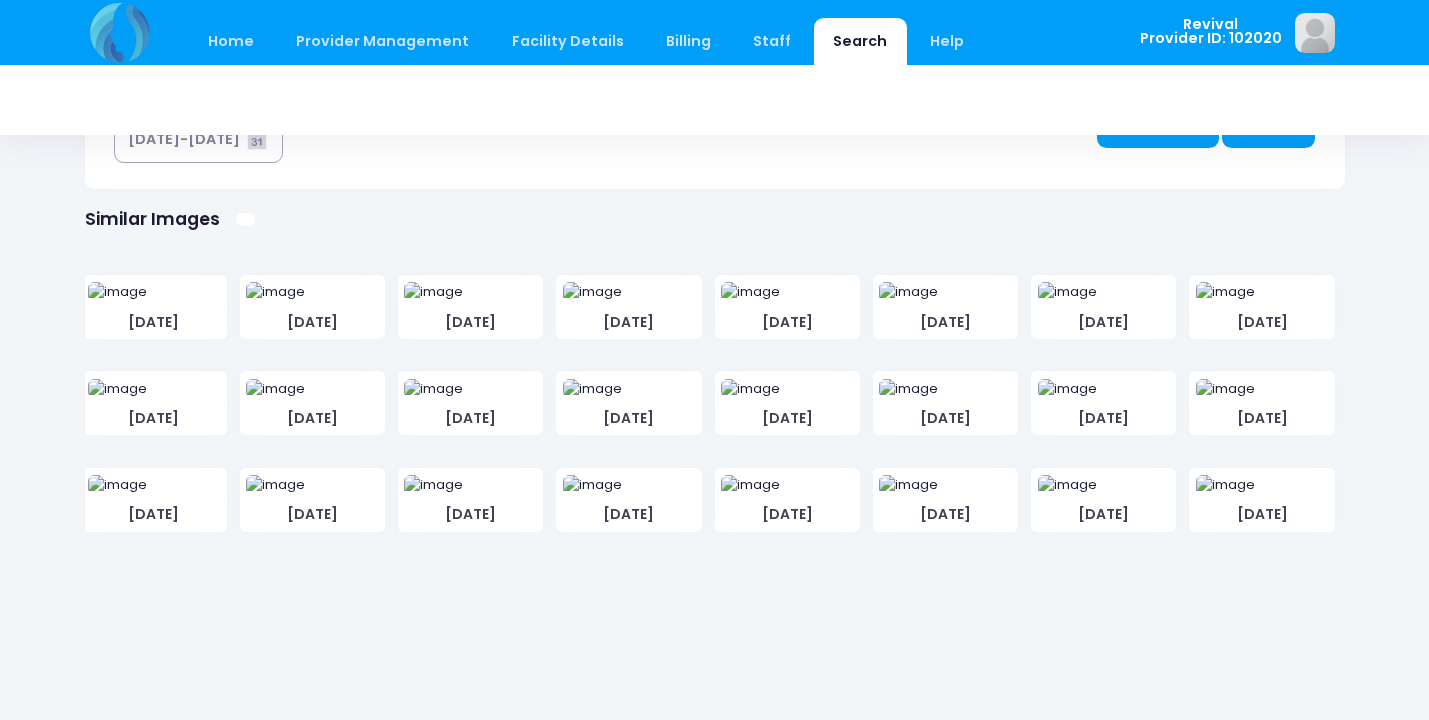 scroll, scrollTop: 1103, scrollLeft: 0, axis: vertical 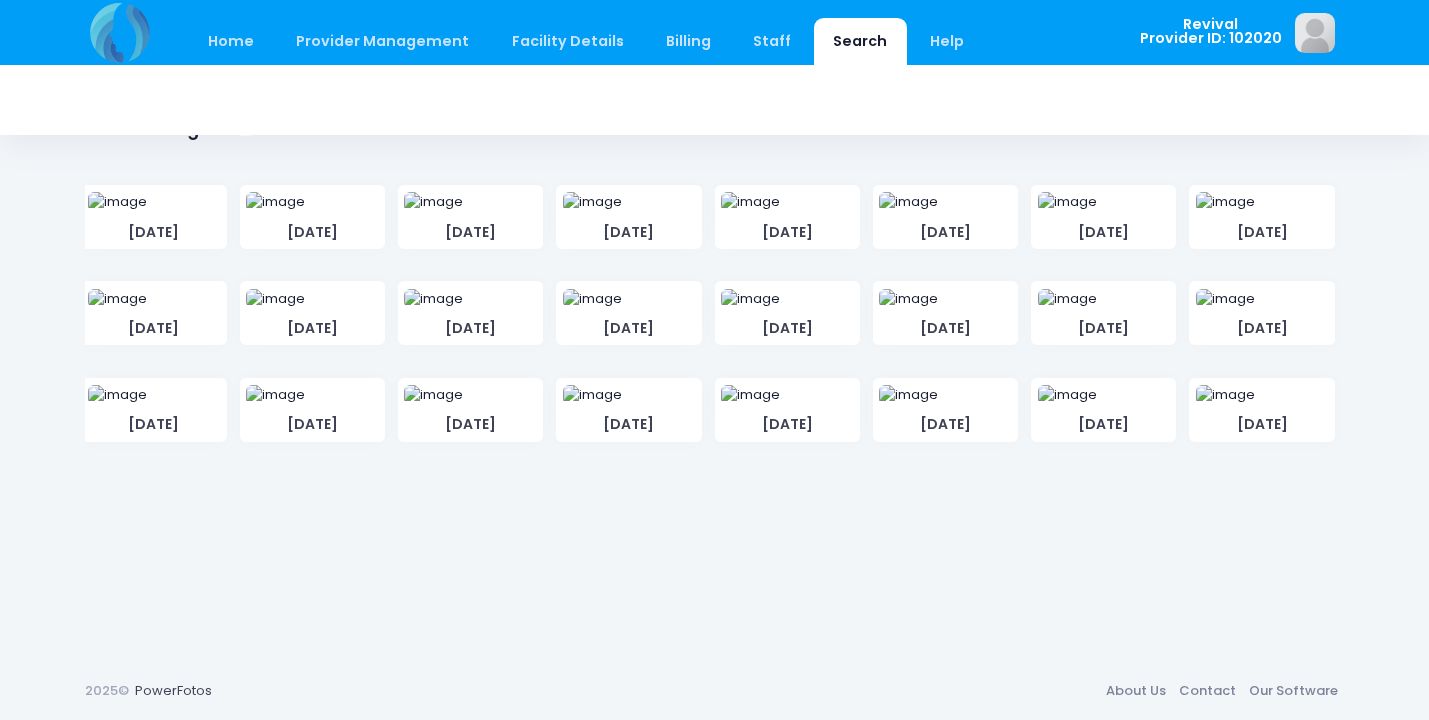 click at bounding box center [117, 202] 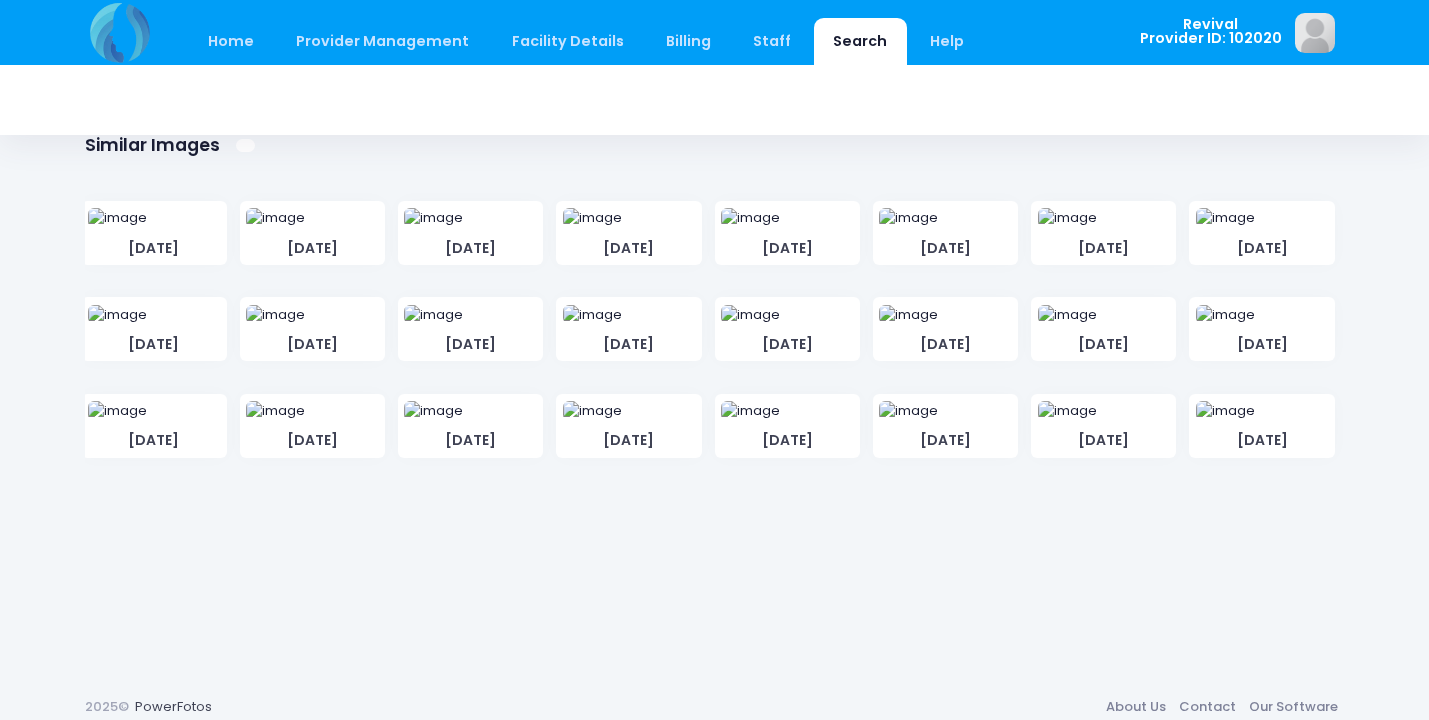 scroll, scrollTop: 1157, scrollLeft: 0, axis: vertical 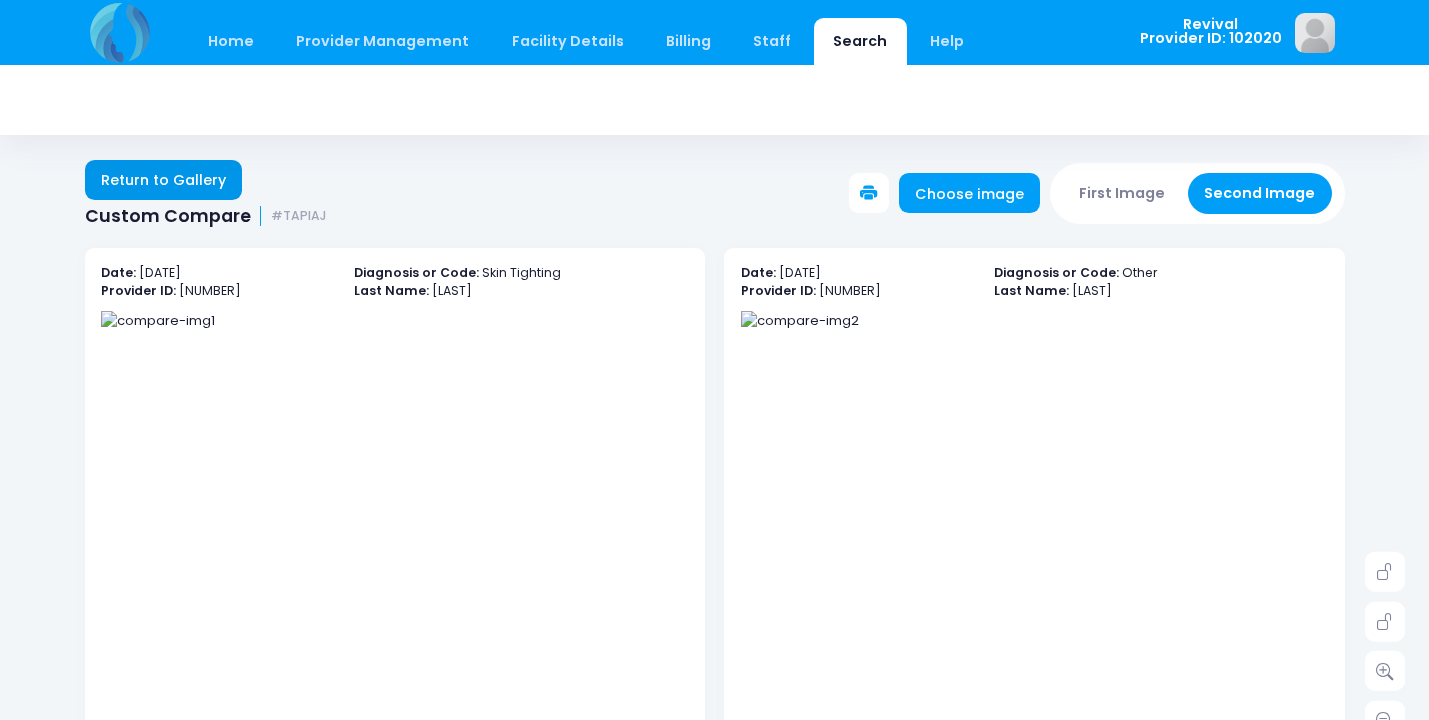 click on "Return to Gallery" at bounding box center [164, 180] 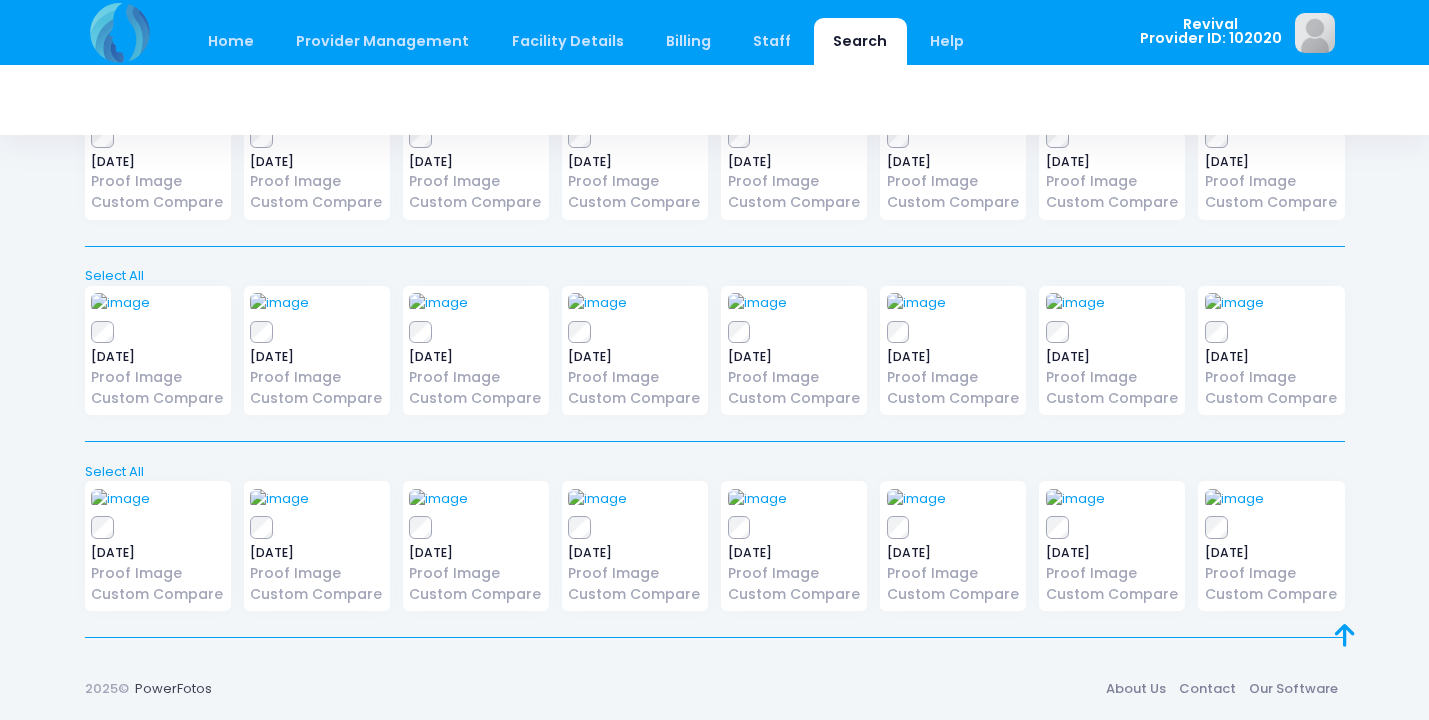 scroll, scrollTop: 573, scrollLeft: 0, axis: vertical 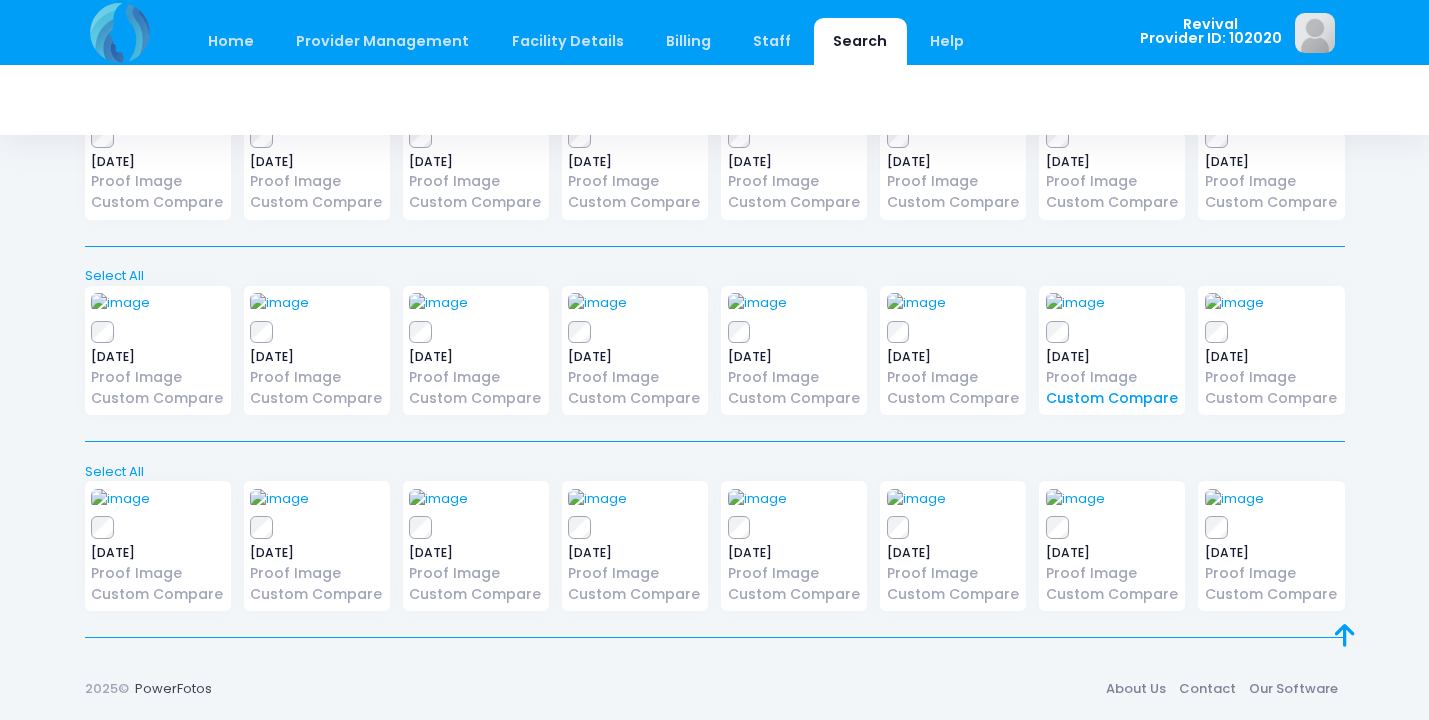 click on "Custom Compare" at bounding box center [1112, 398] 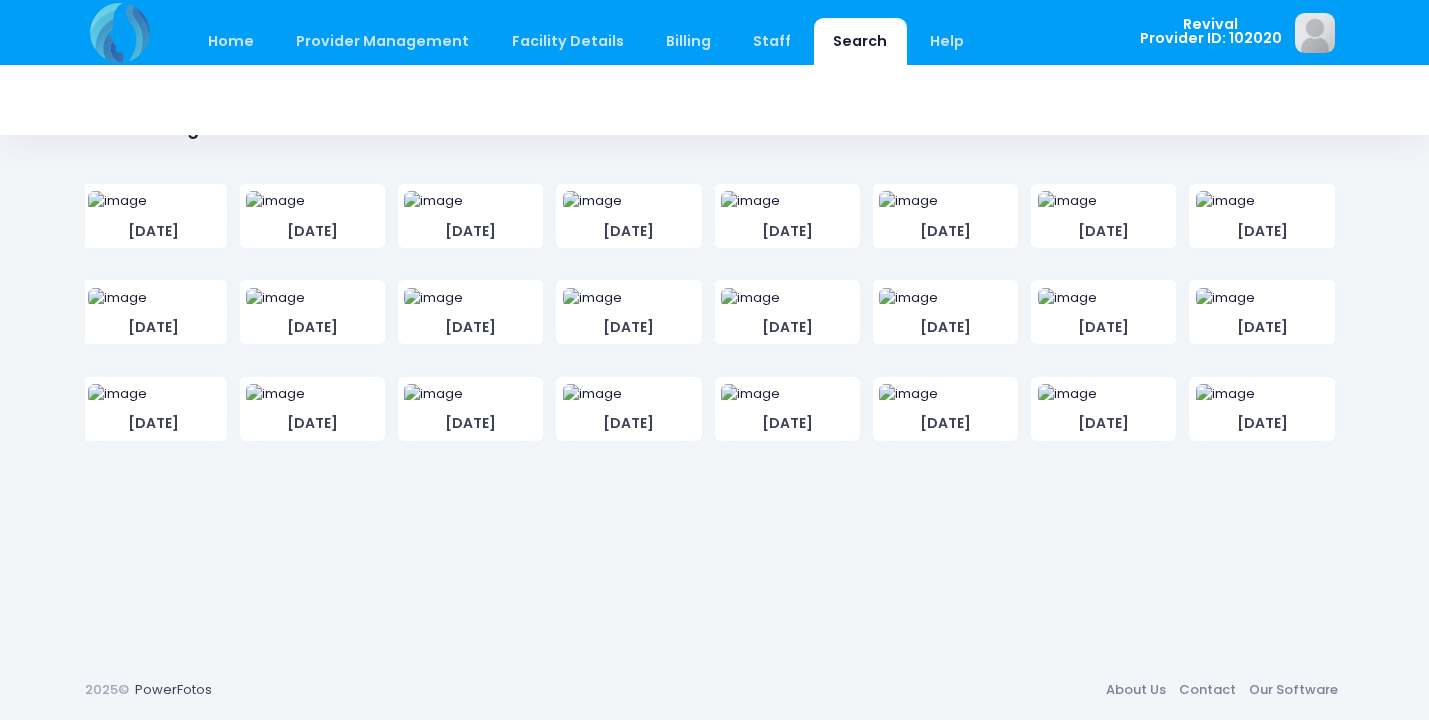 scroll, scrollTop: 1171, scrollLeft: 0, axis: vertical 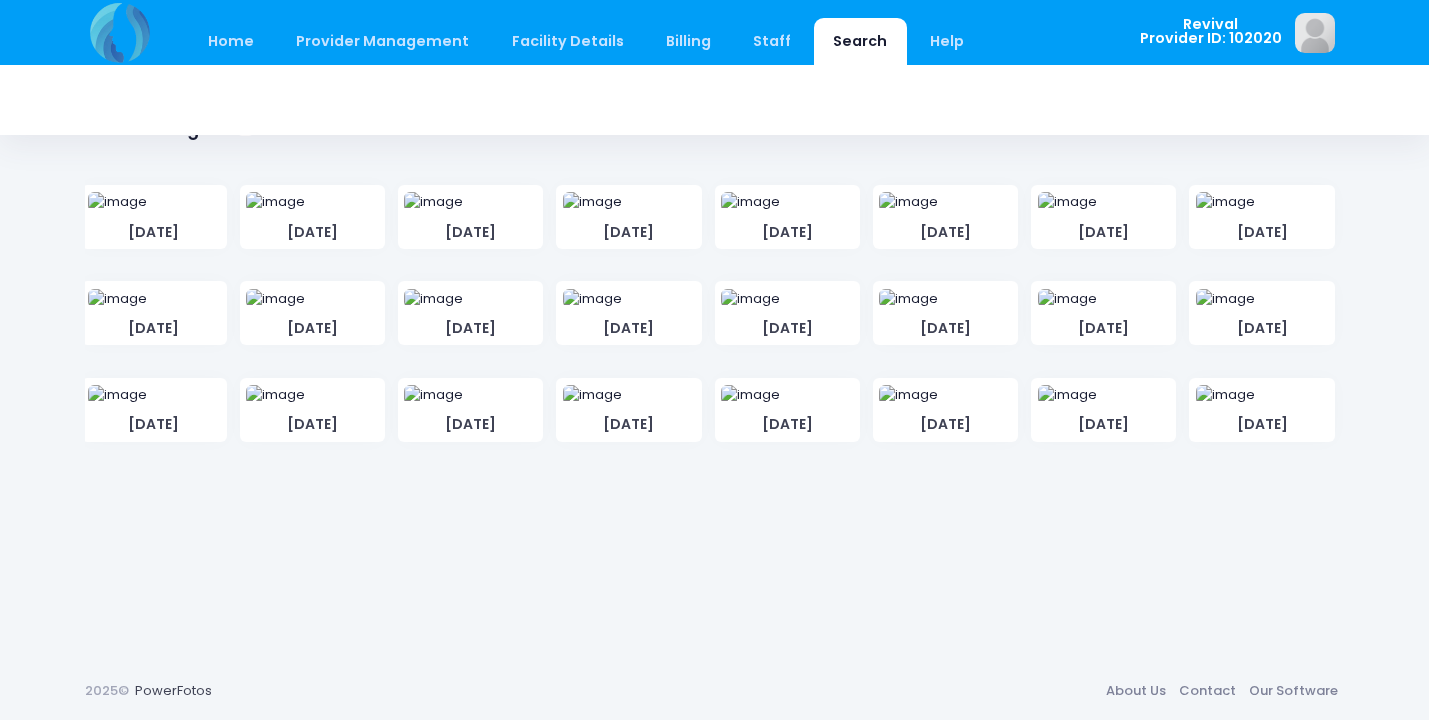 click at bounding box center [117, 202] 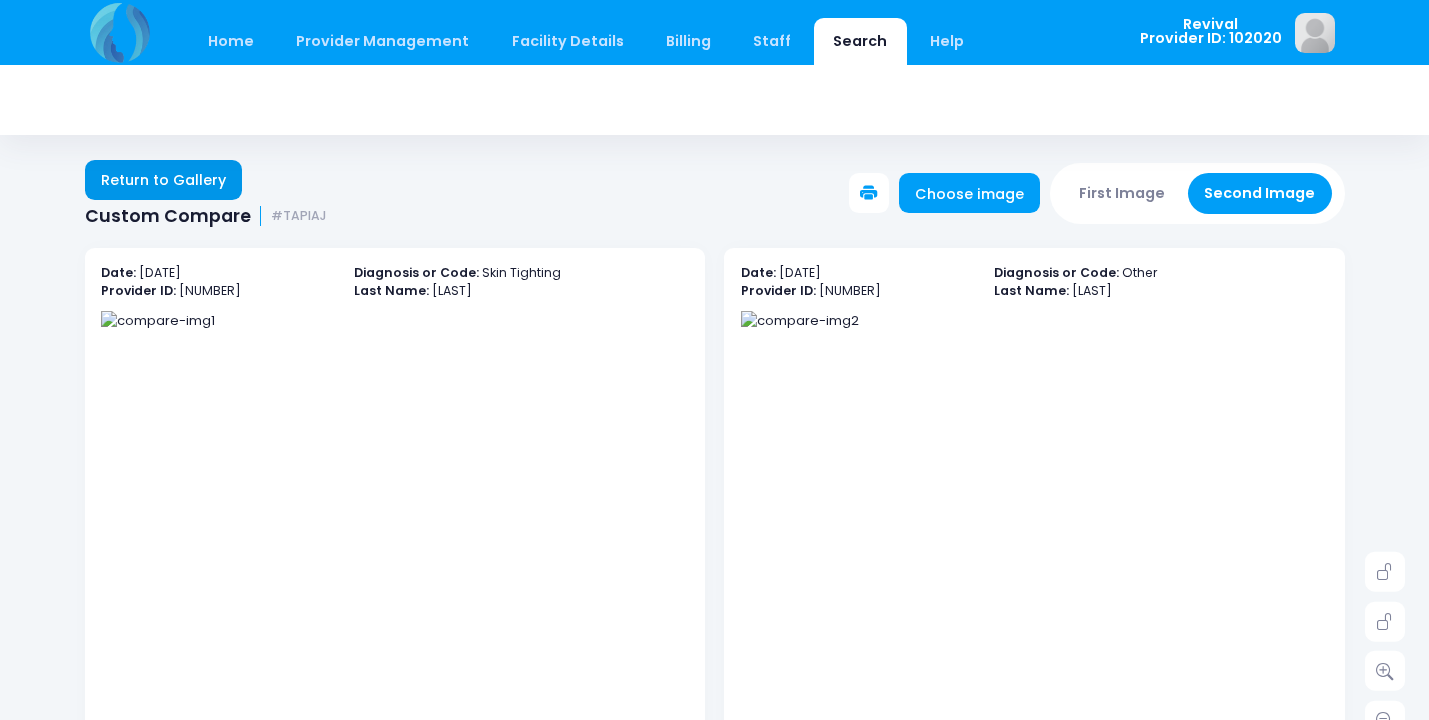 scroll, scrollTop: 2, scrollLeft: 0, axis: vertical 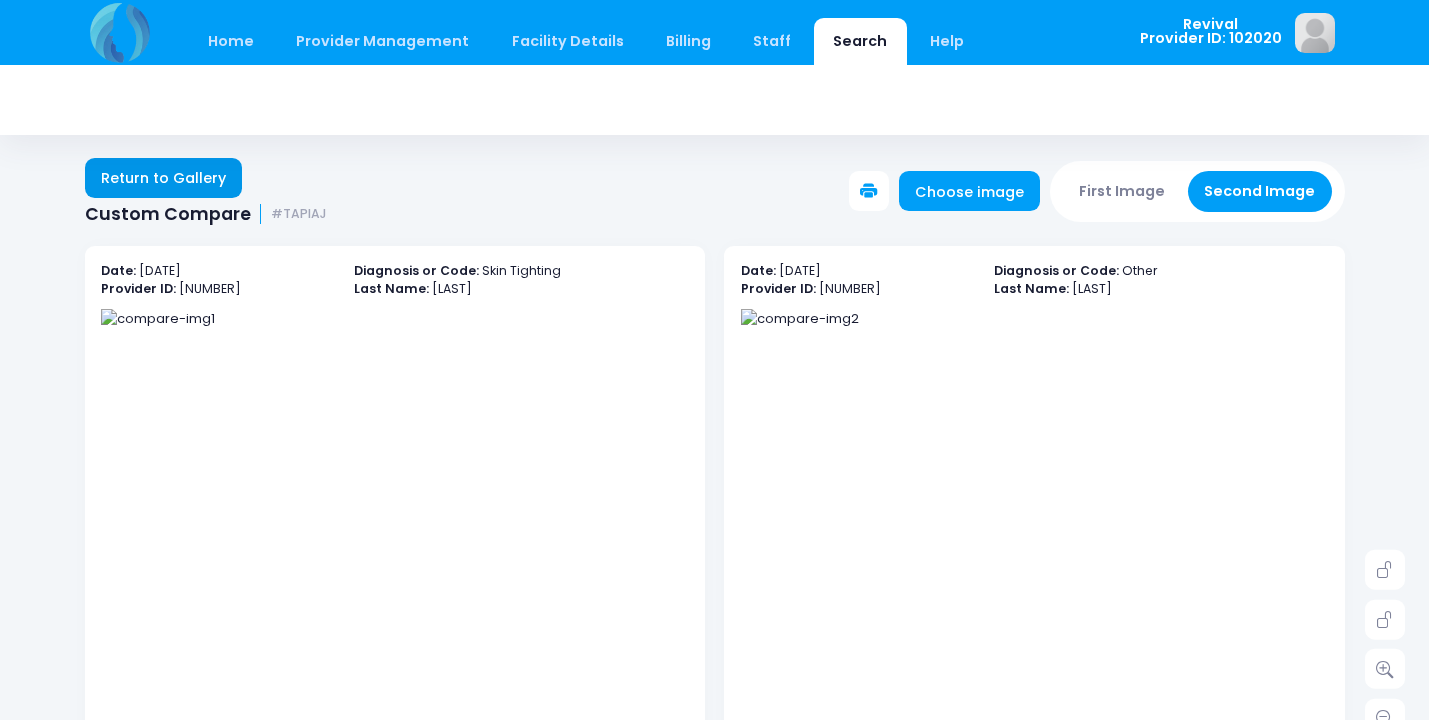 click on "Return to Gallery" at bounding box center (164, 178) 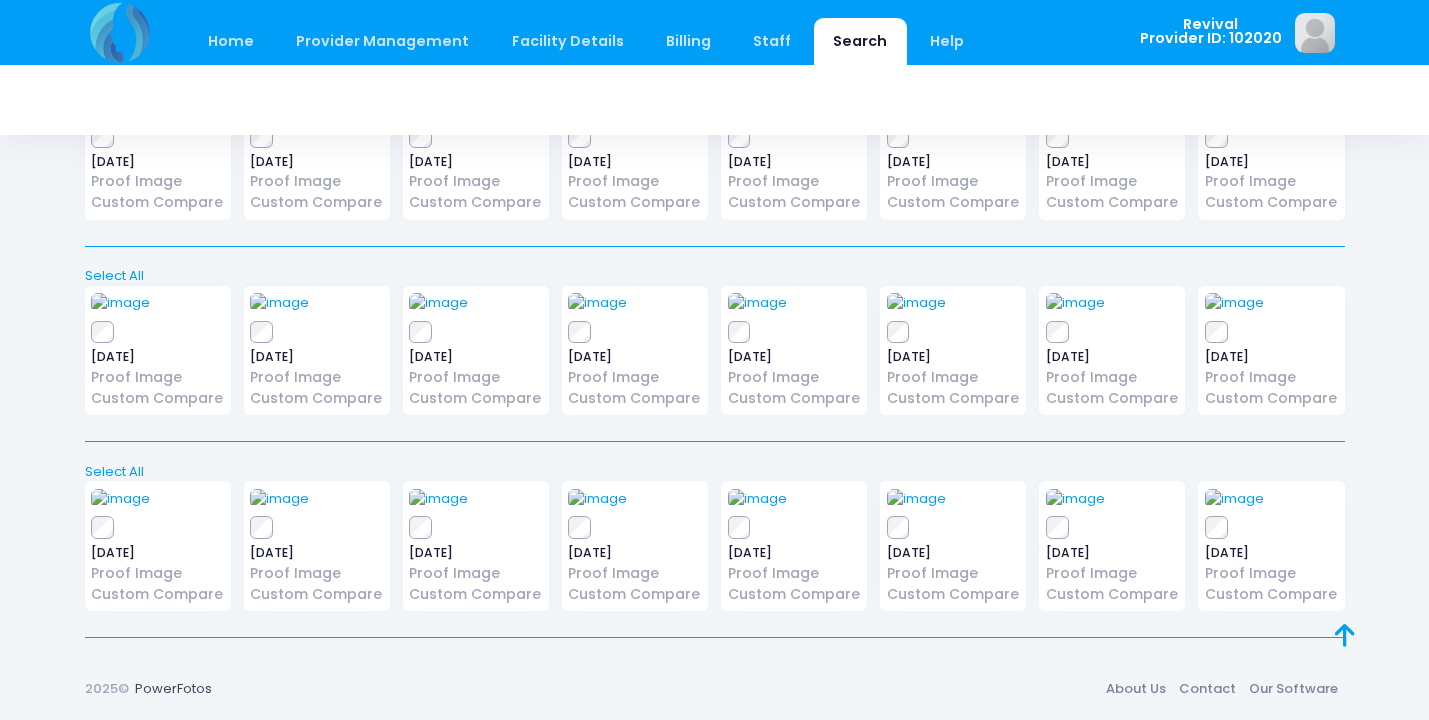 scroll, scrollTop: 508, scrollLeft: 0, axis: vertical 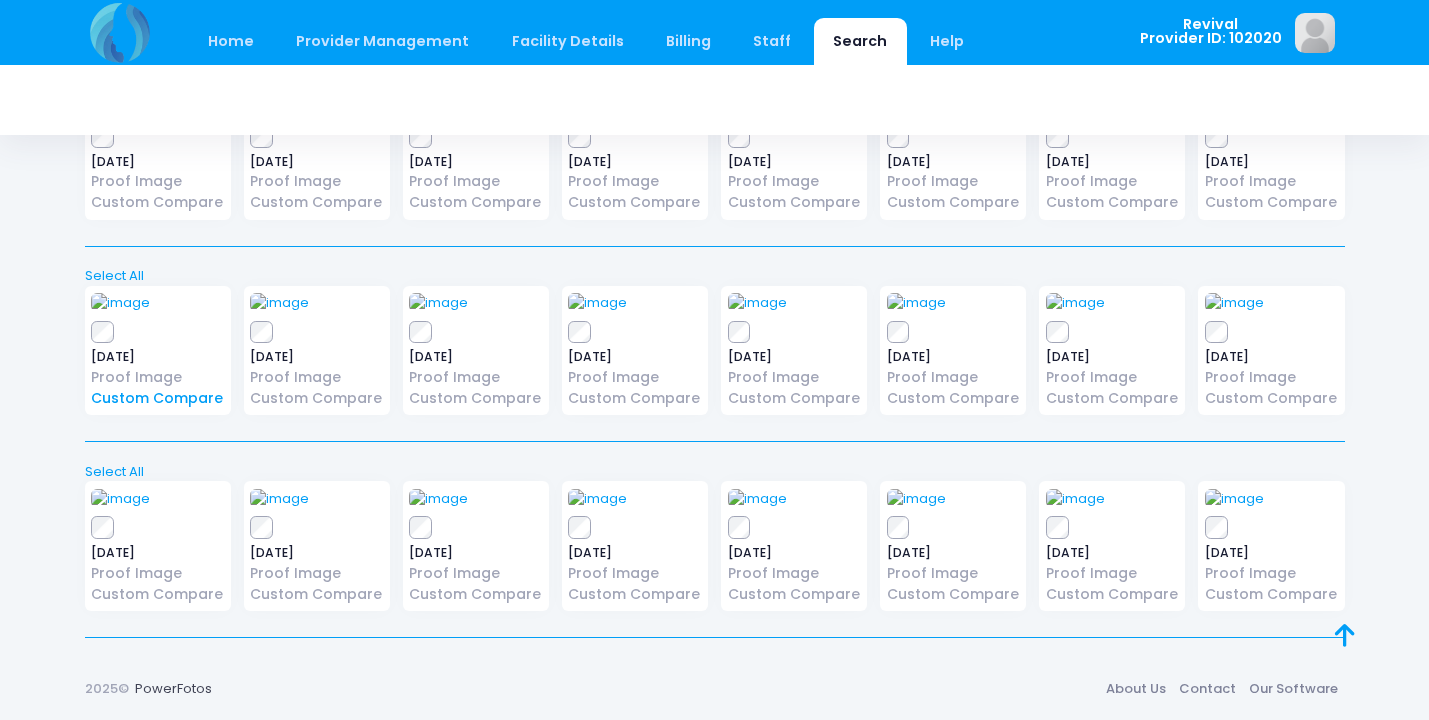 click on "Custom Compare" at bounding box center [157, 398] 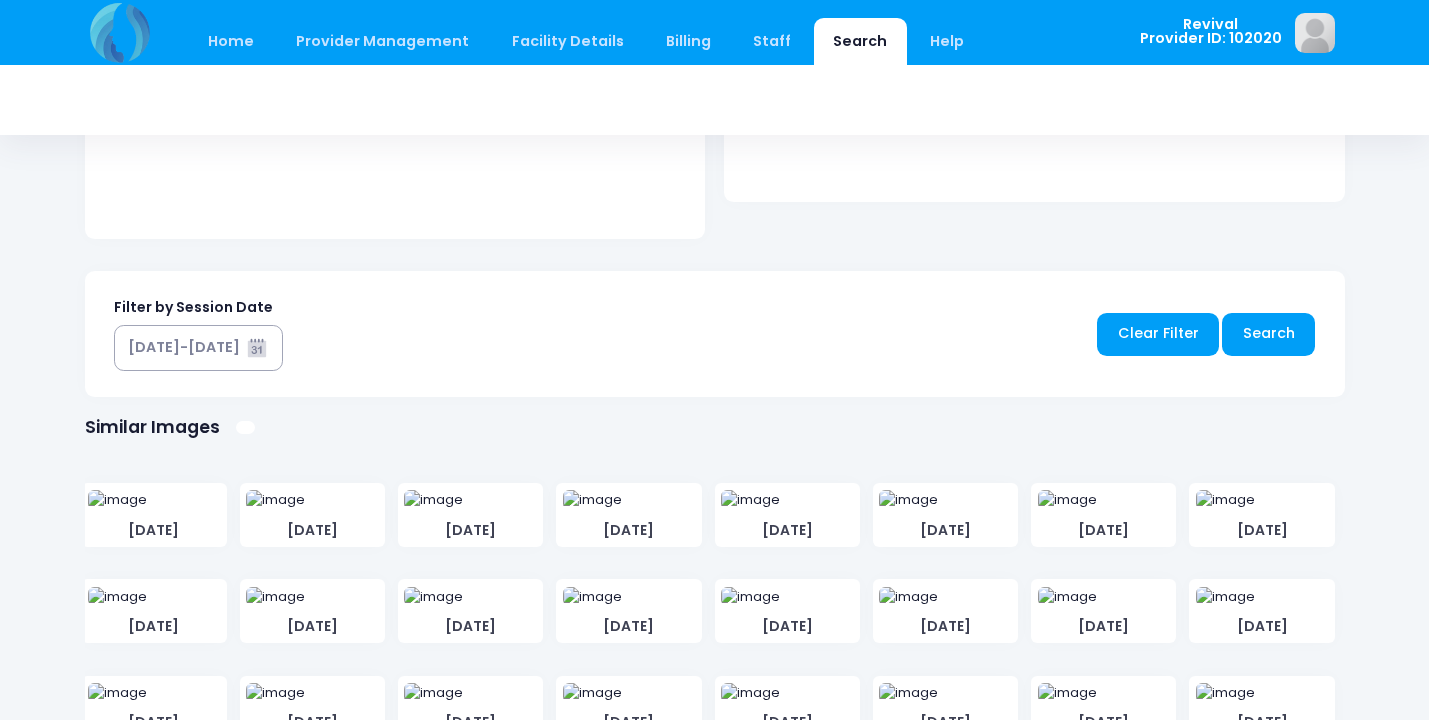 scroll, scrollTop: 875, scrollLeft: 0, axis: vertical 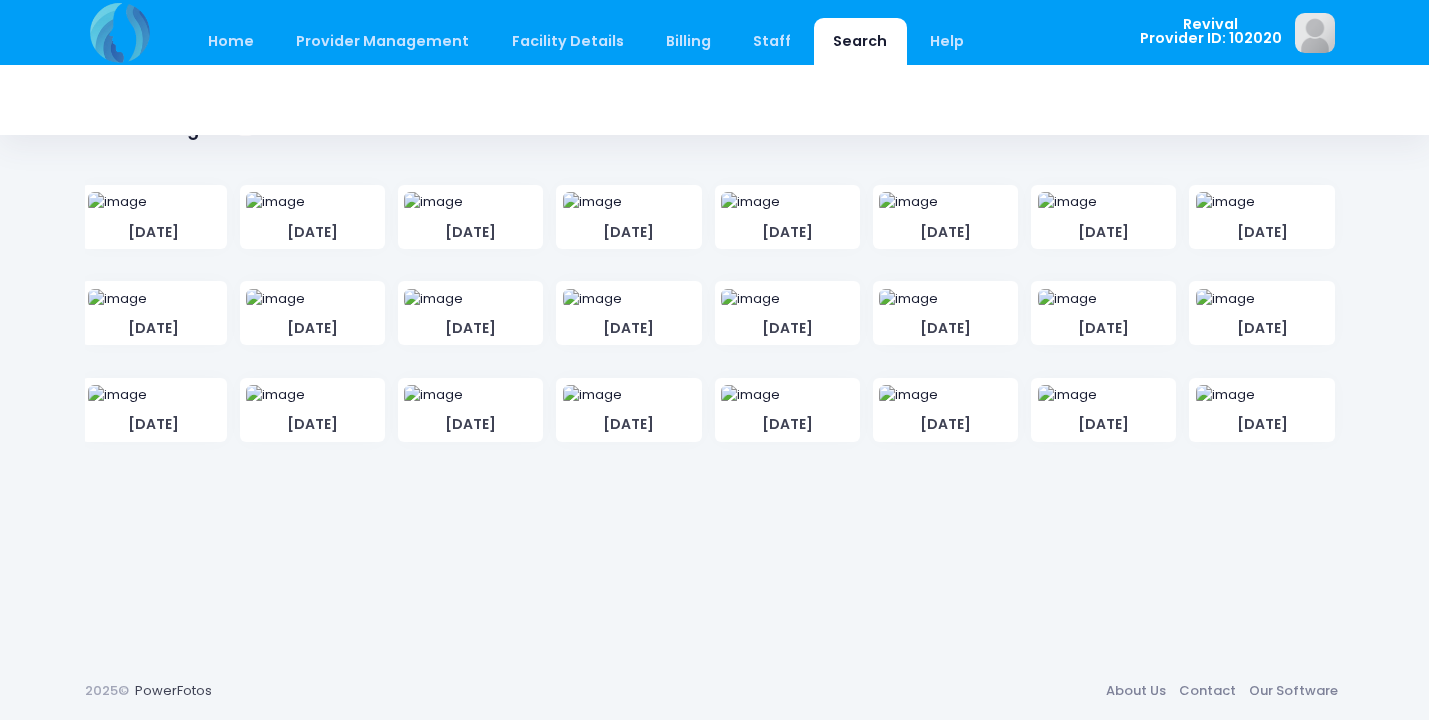 click at bounding box center [117, 202] 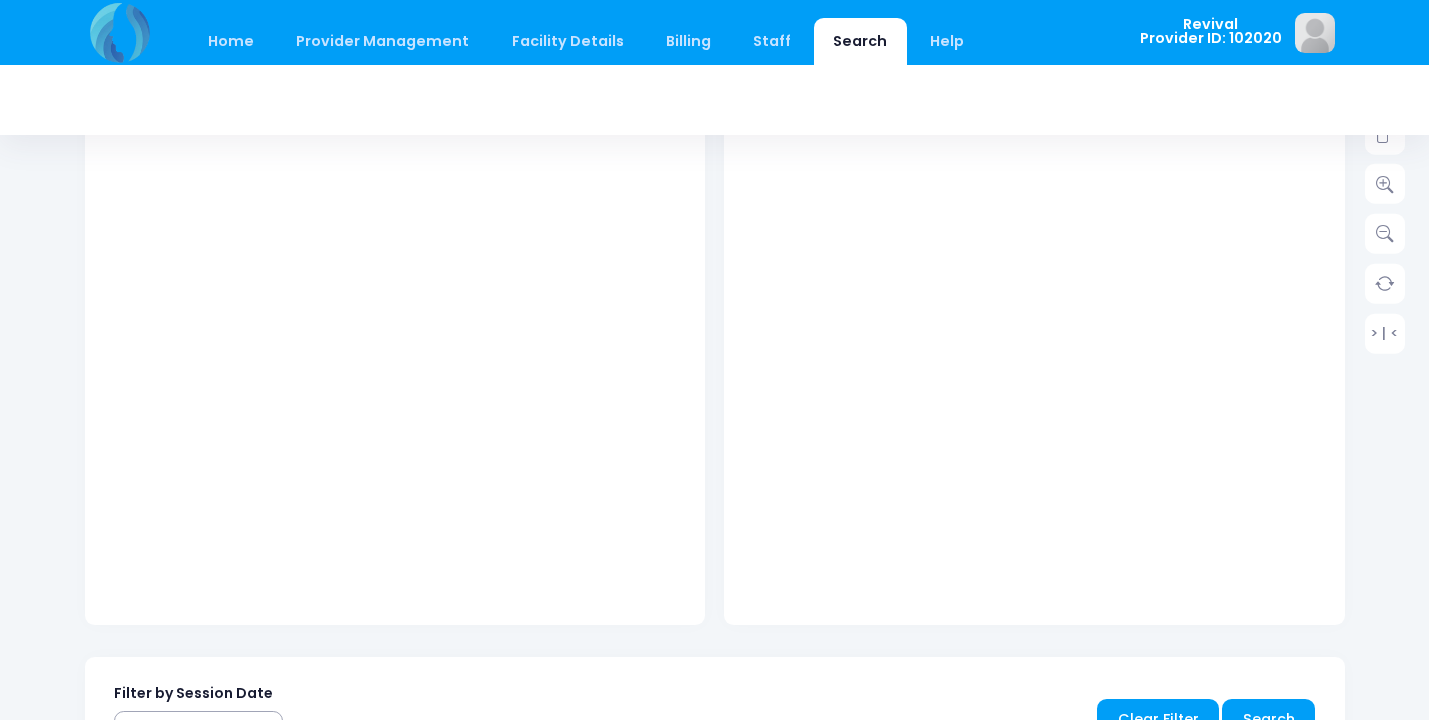 scroll, scrollTop: 488, scrollLeft: 0, axis: vertical 